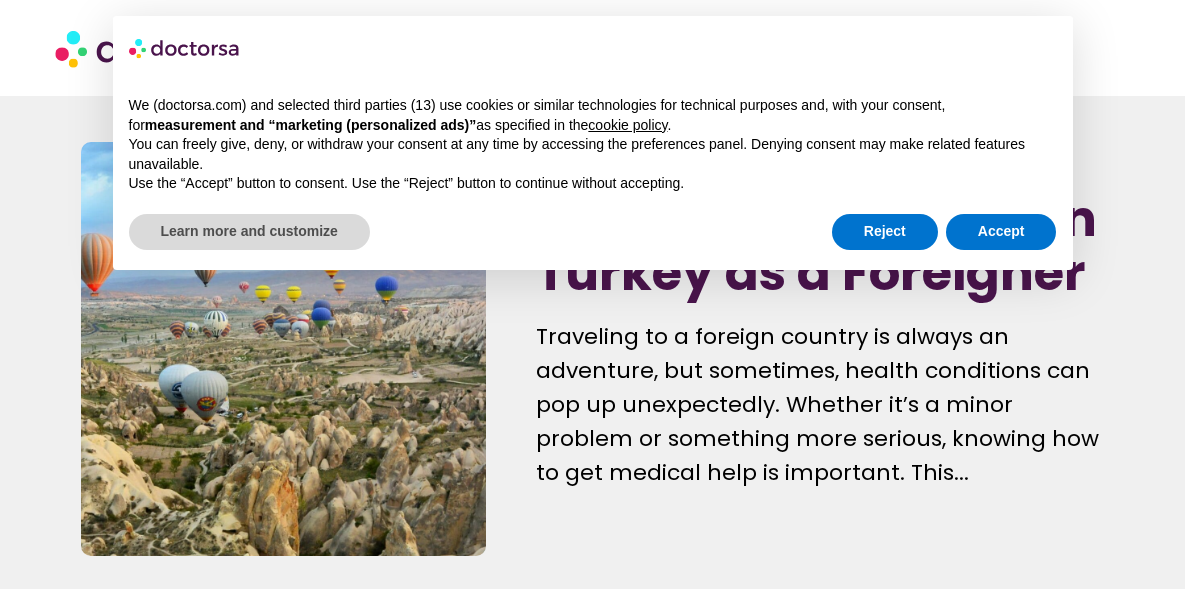 scroll, scrollTop: 0, scrollLeft: 0, axis: both 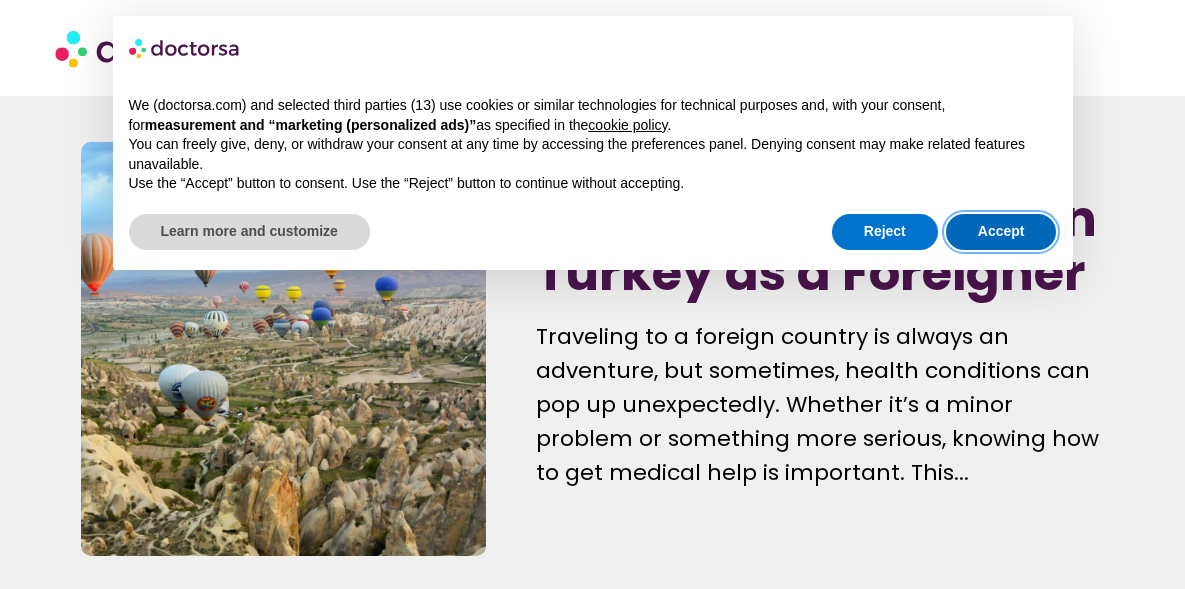 click on "Accept" at bounding box center (1001, 232) 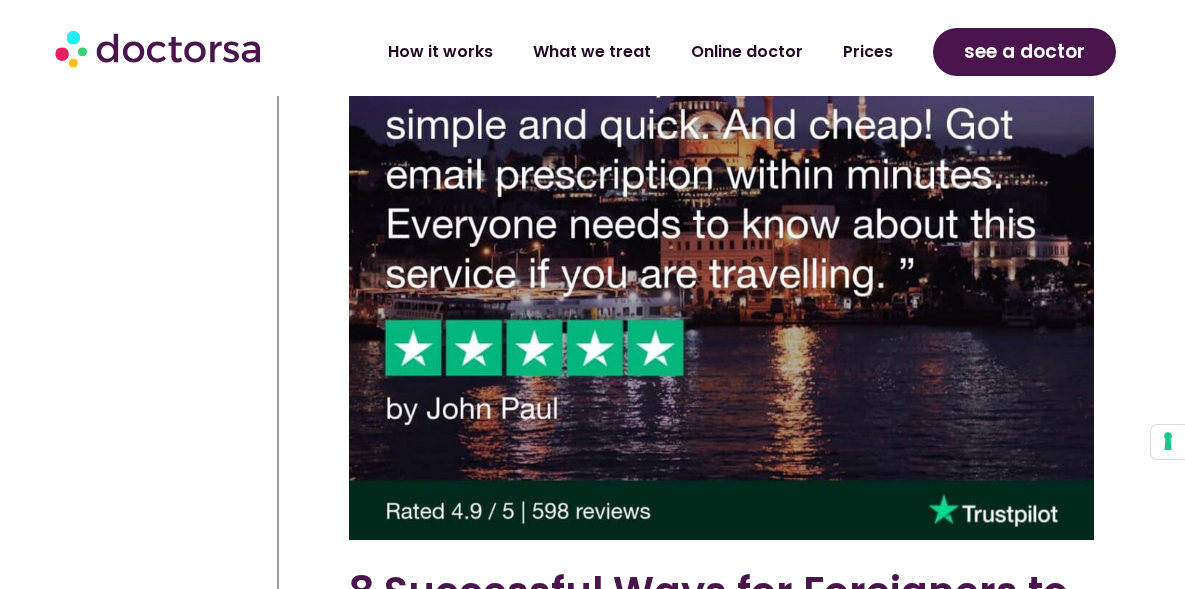 scroll, scrollTop: 1390, scrollLeft: 0, axis: vertical 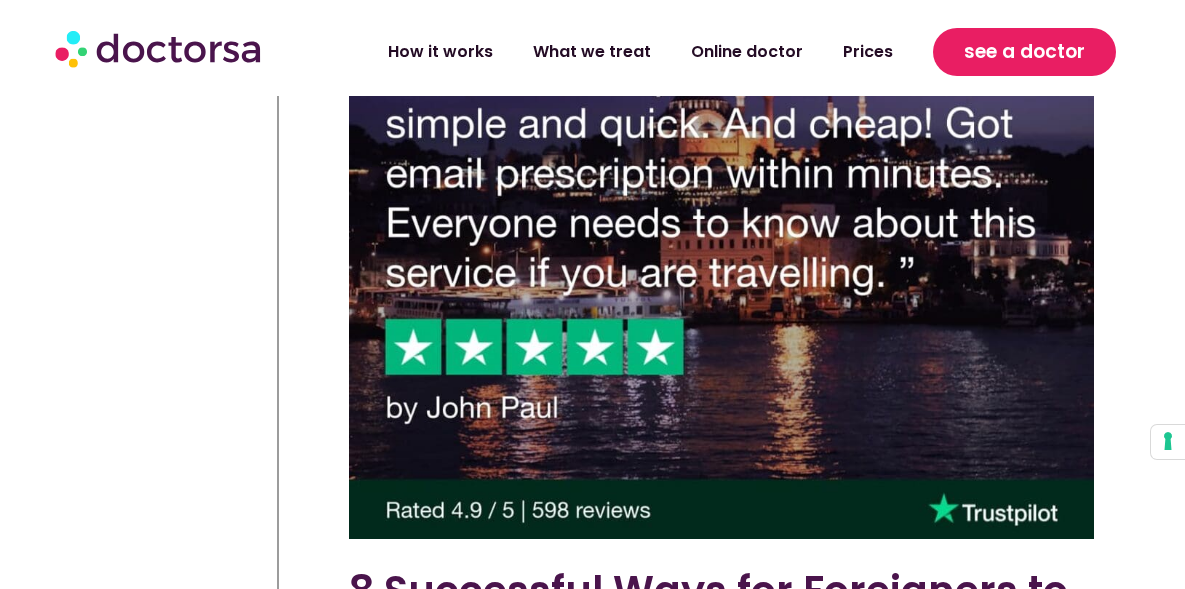 click on "see a doctor" at bounding box center (1024, 52) 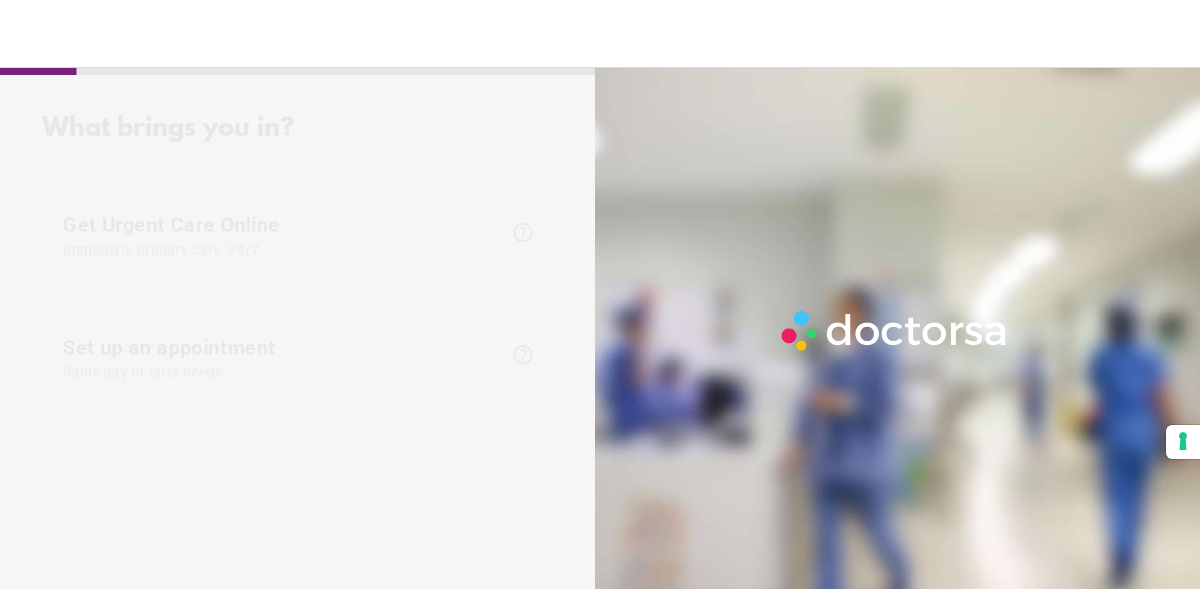 scroll, scrollTop: 0, scrollLeft: 0, axis: both 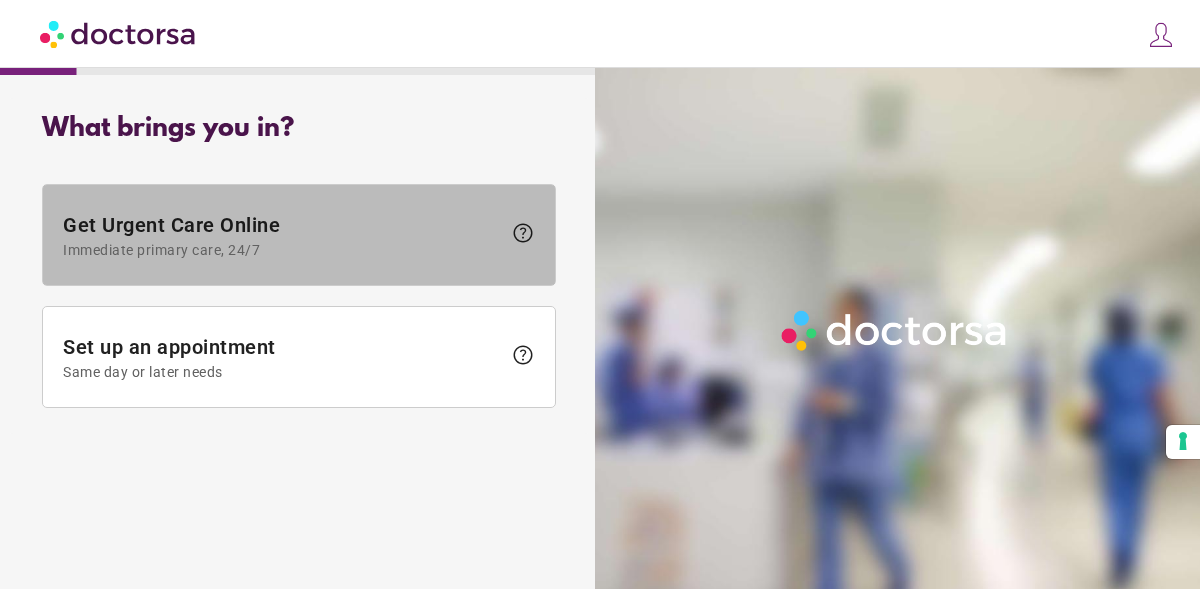 click on "Get Urgent Care Online
Immediate primary care, 24/7" at bounding box center (282, 235) 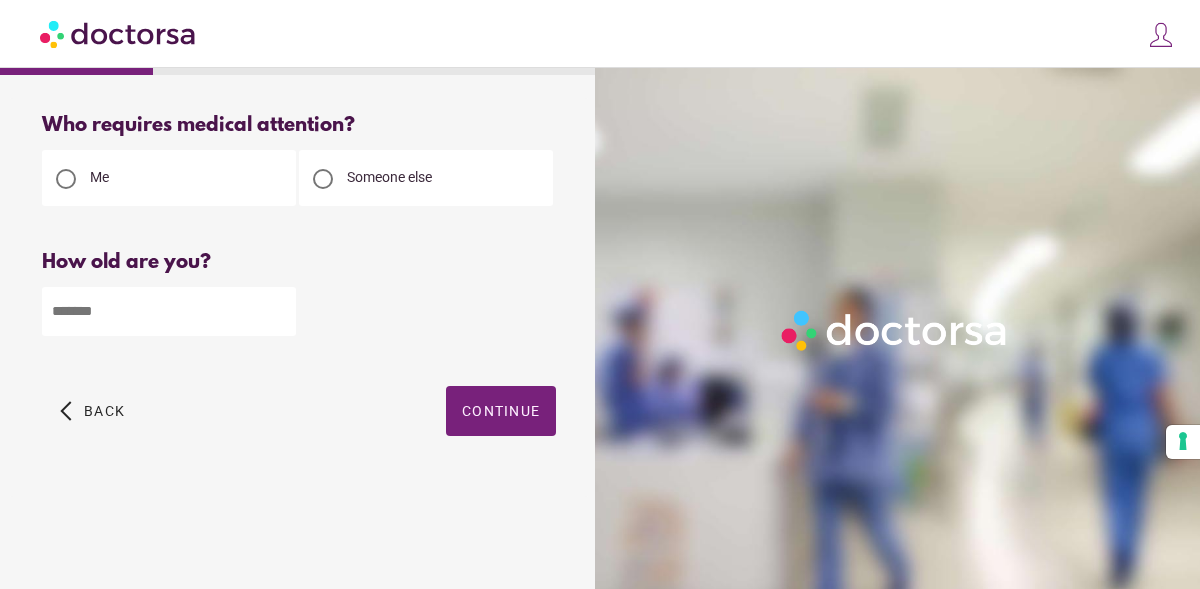 click at bounding box center [169, 311] 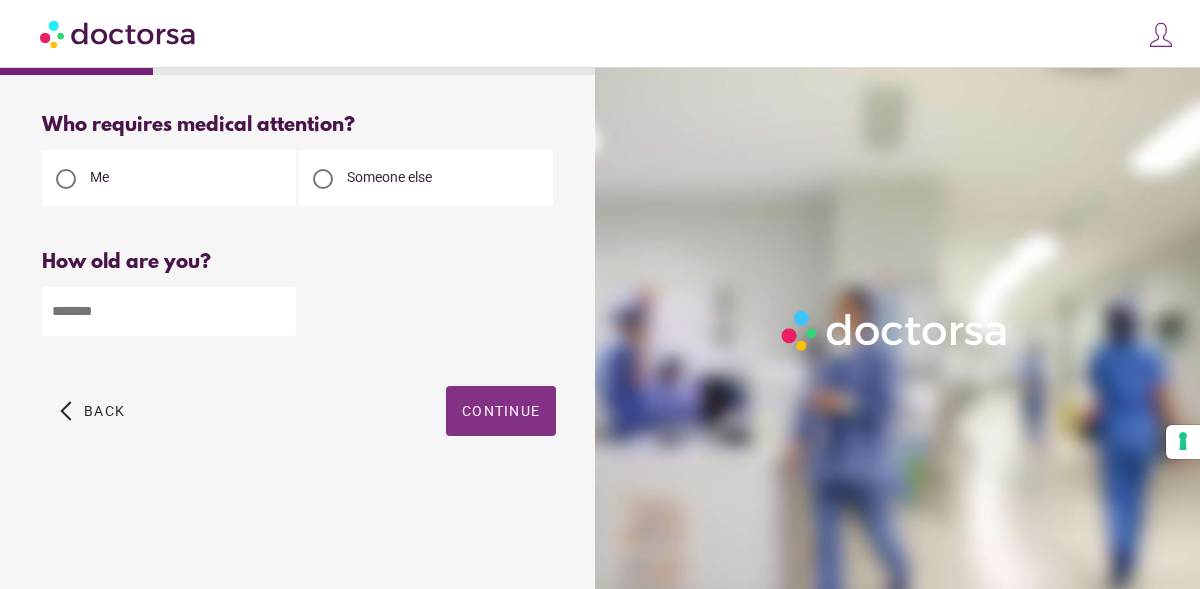 type on "**" 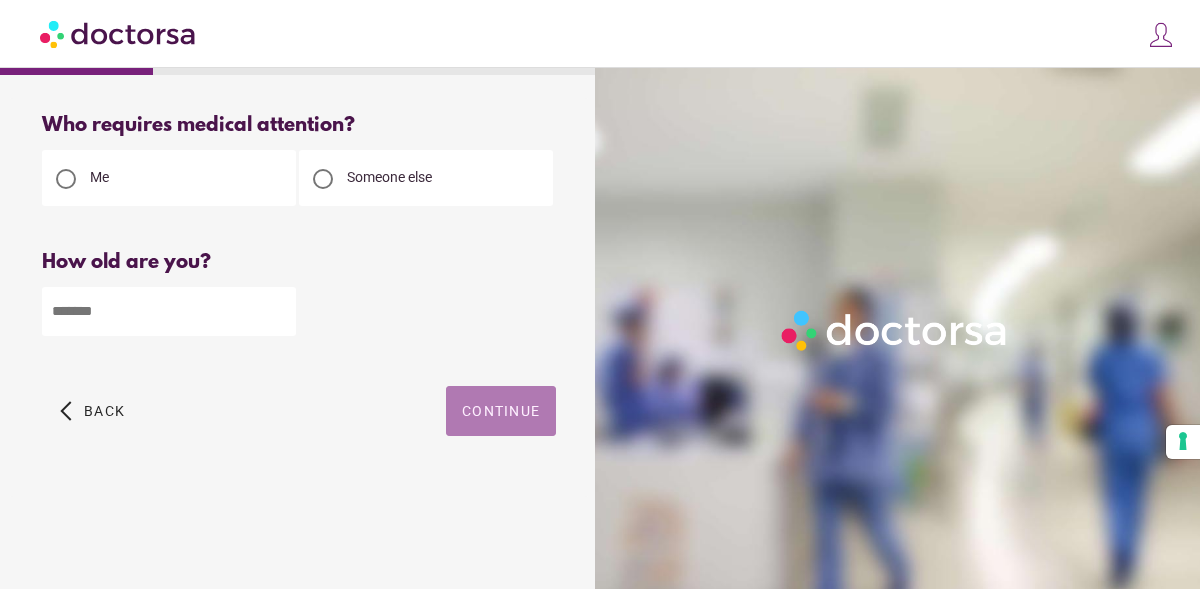click at bounding box center [501, 411] 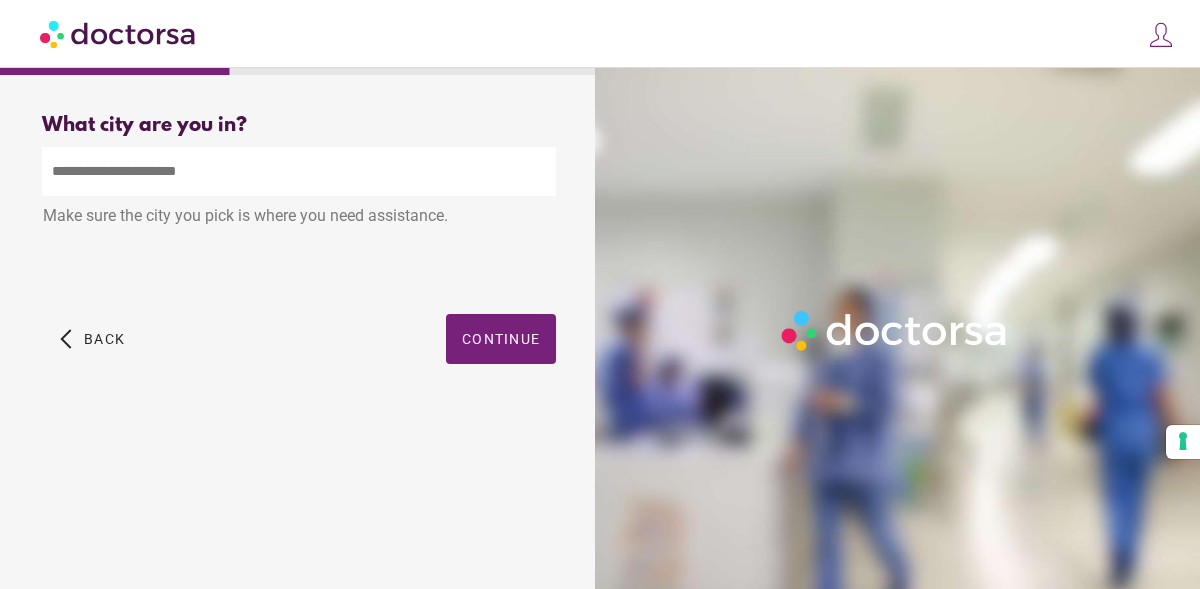 click at bounding box center [299, 171] 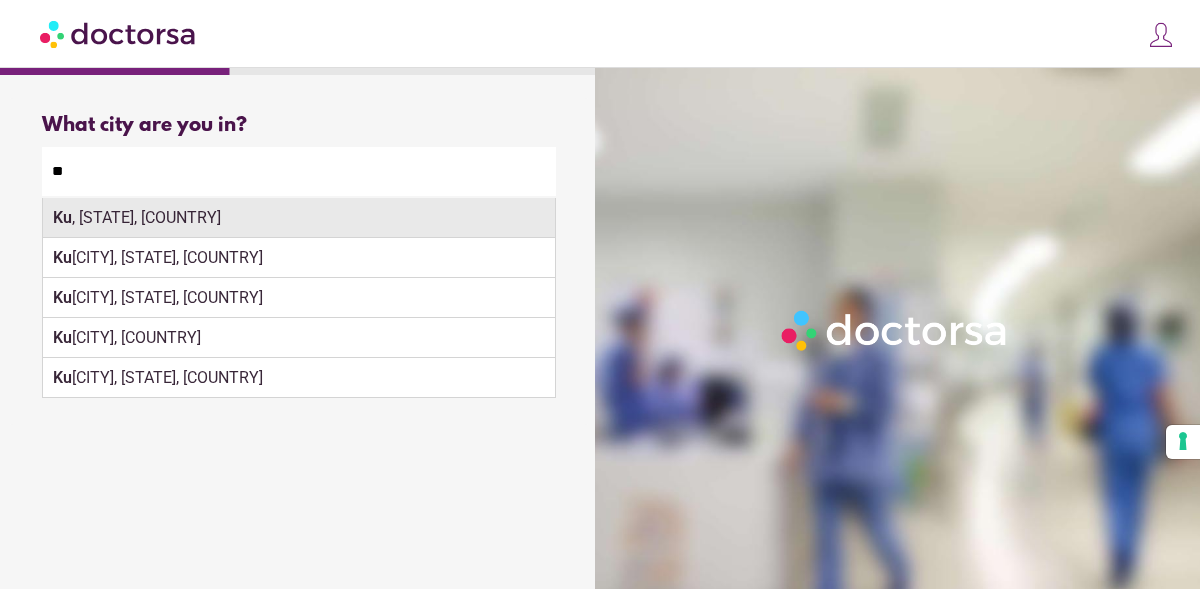 click on "Ku şadası, Aydın, Türkiye" at bounding box center (299, 218) 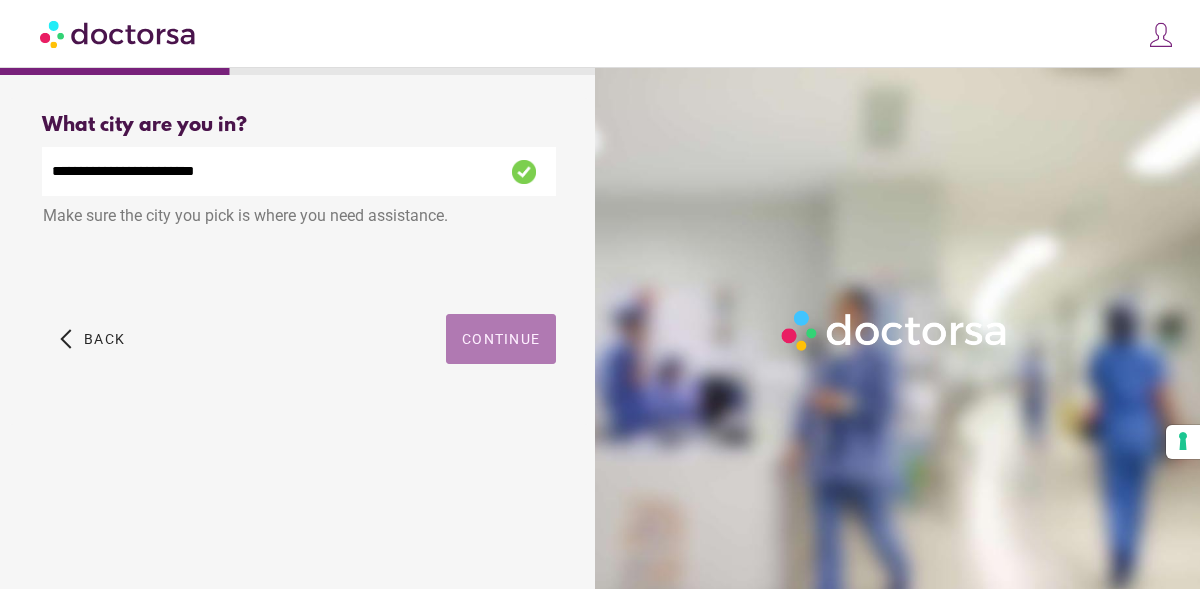 click on "Continue" at bounding box center (501, 339) 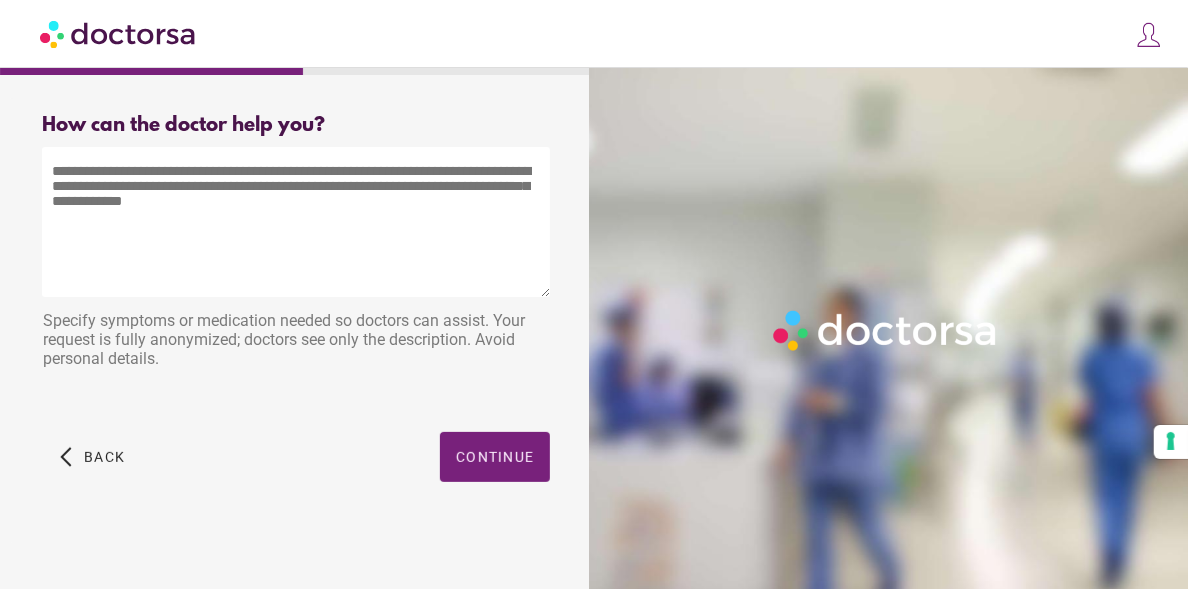 click at bounding box center (296, 222) 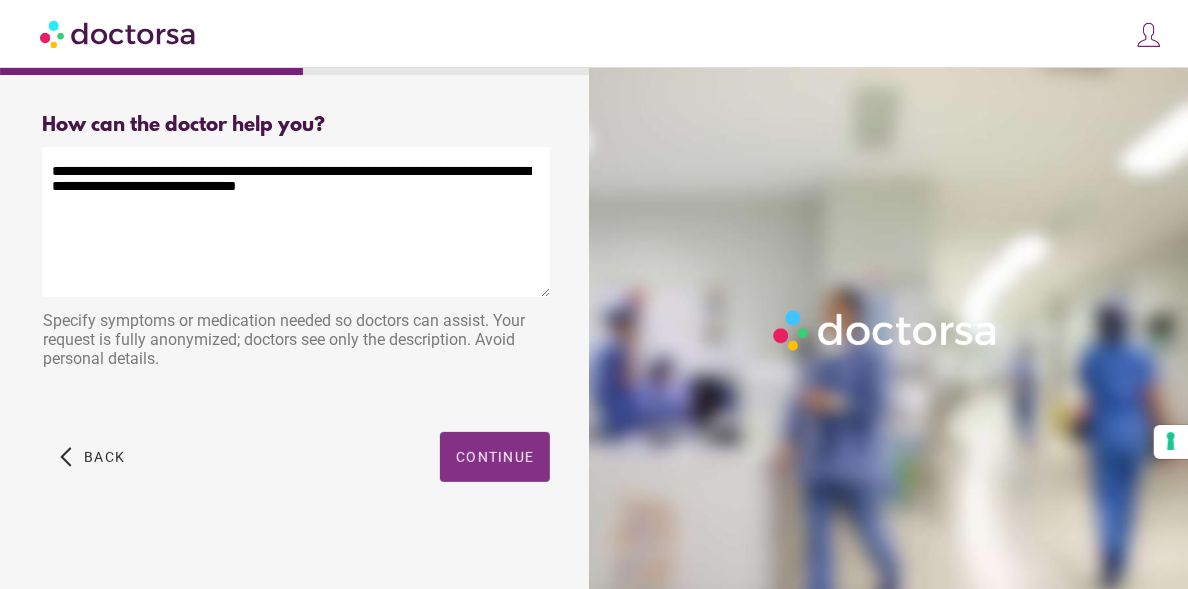 type on "**********" 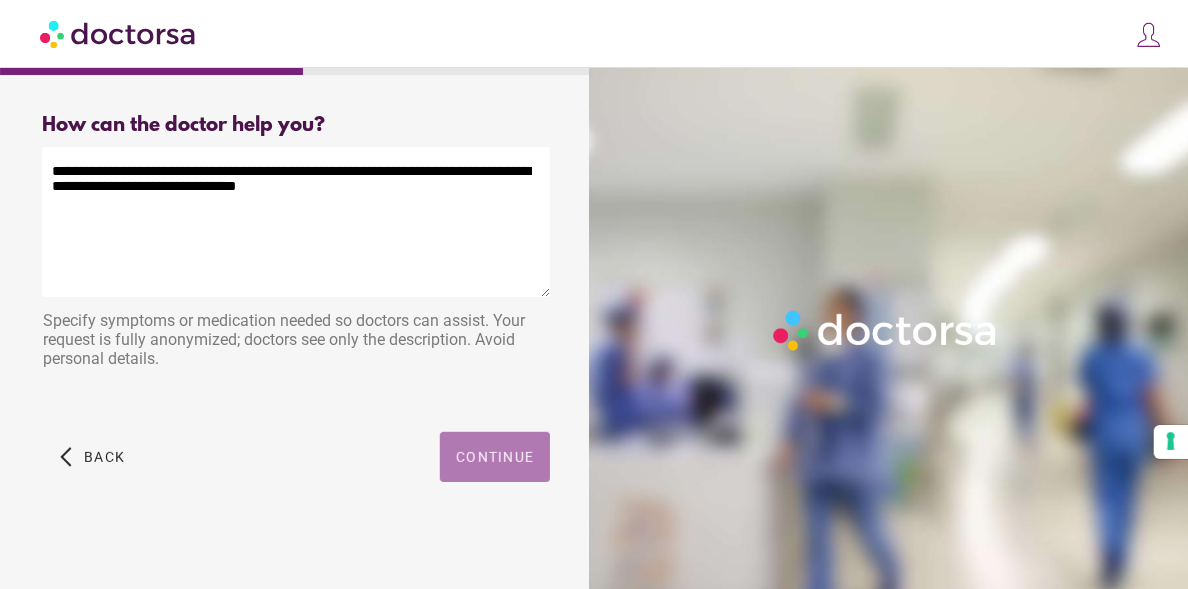 click at bounding box center [495, 457] 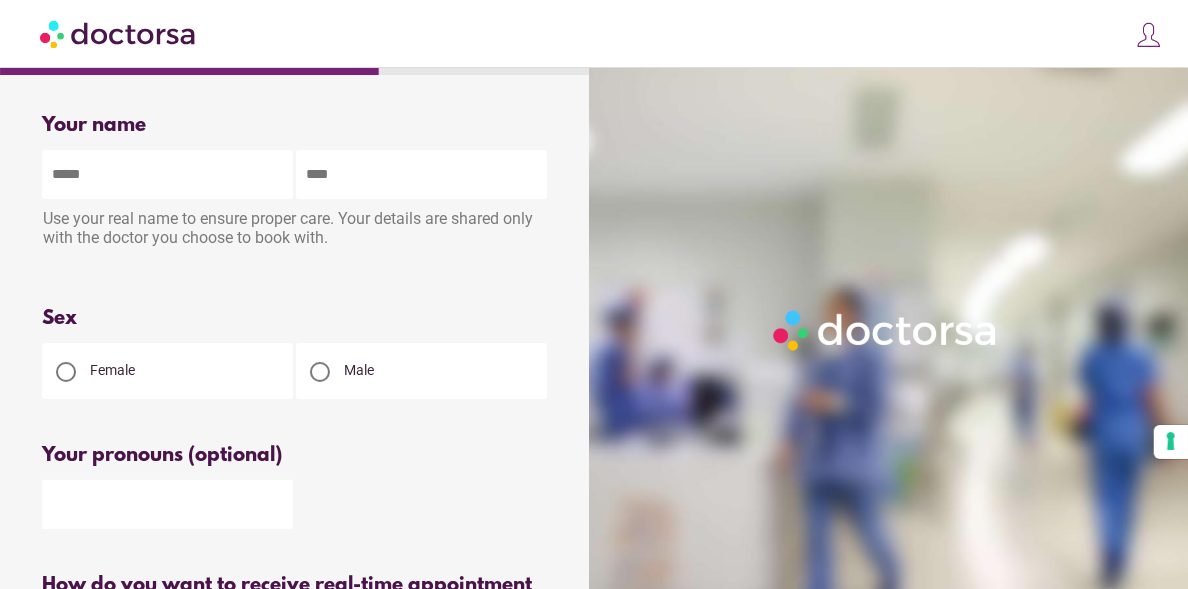 click at bounding box center (167, 174) 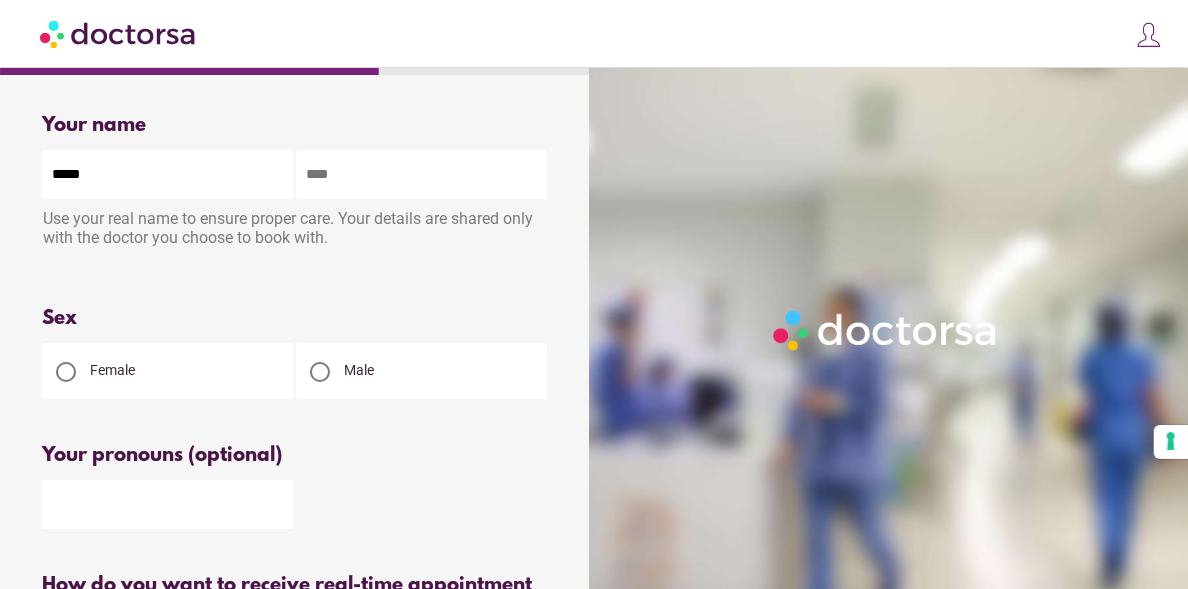 type on "*****" 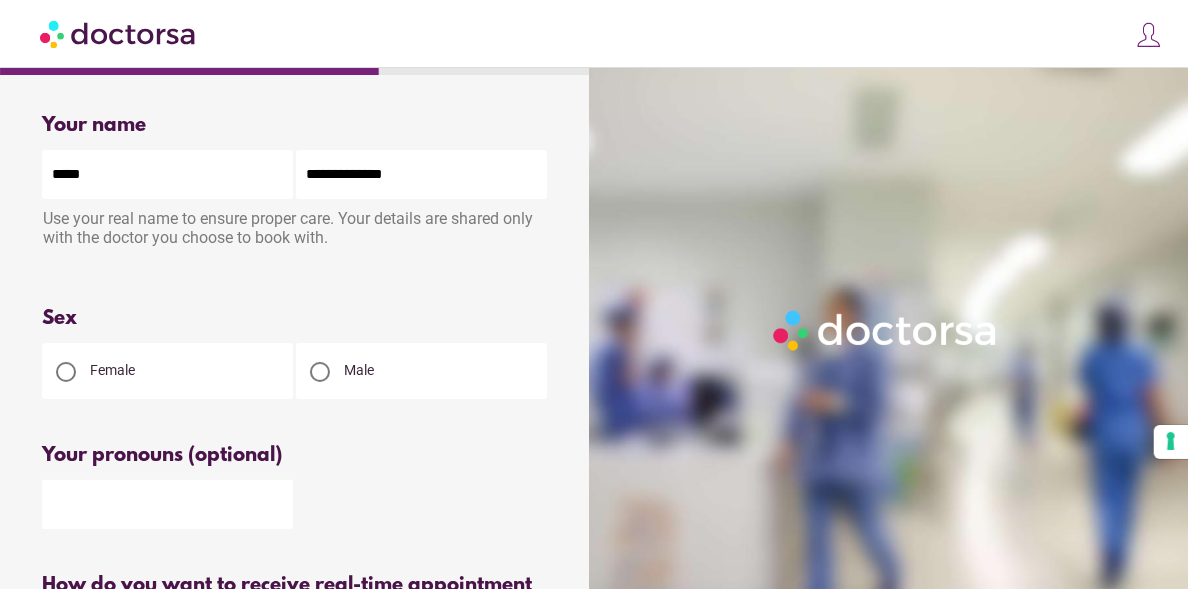 click on "**********" at bounding box center (421, 174) 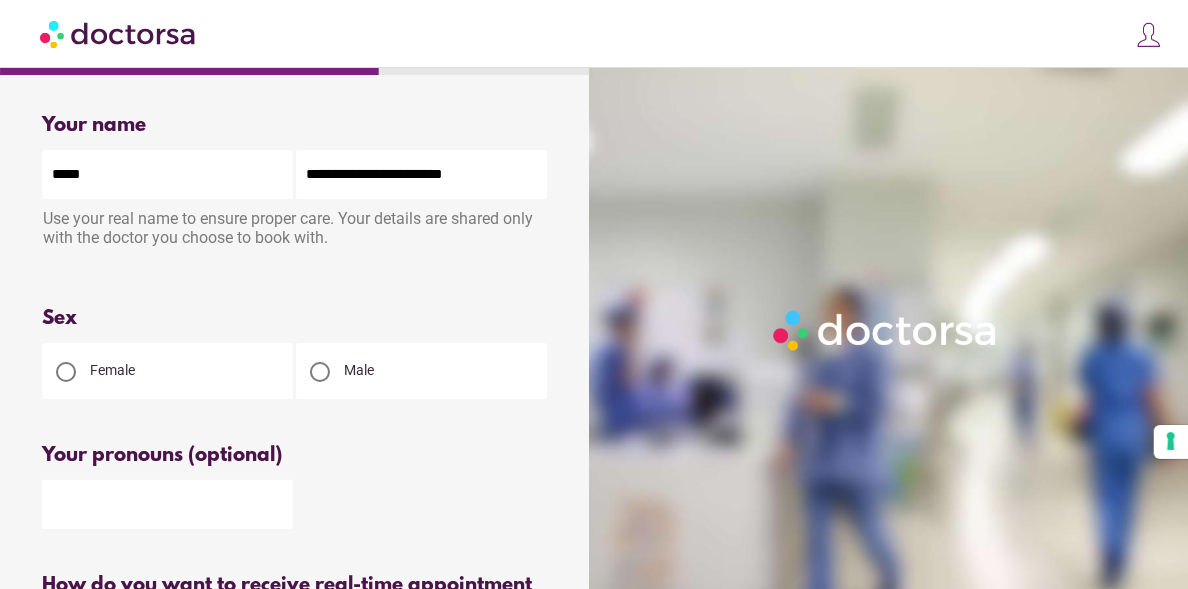 type on "**********" 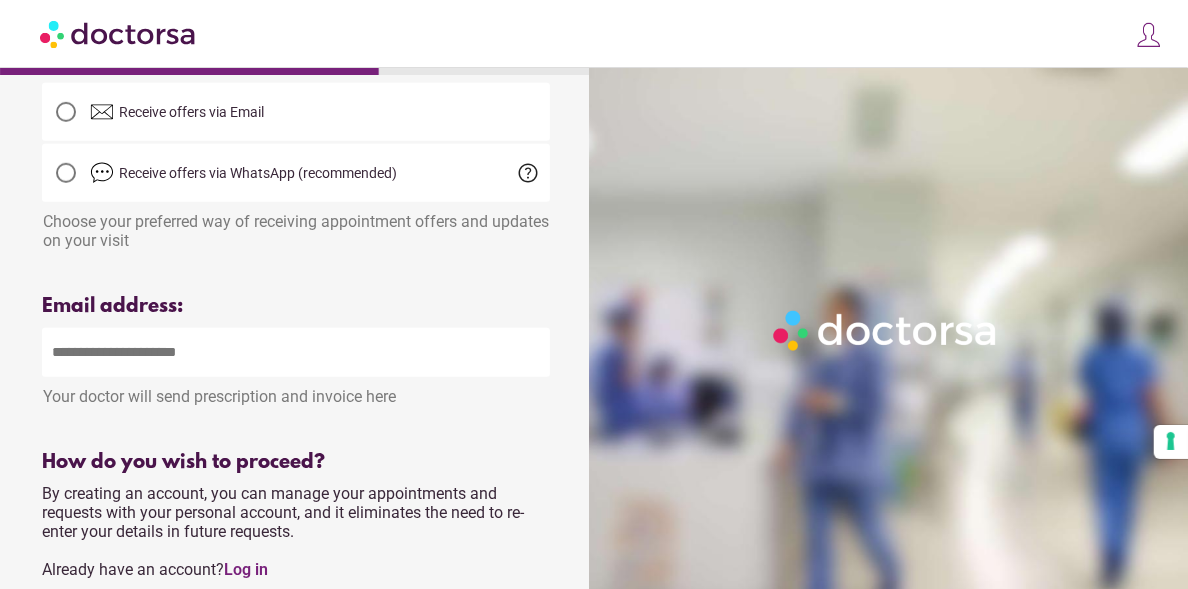 scroll, scrollTop: 564, scrollLeft: 0, axis: vertical 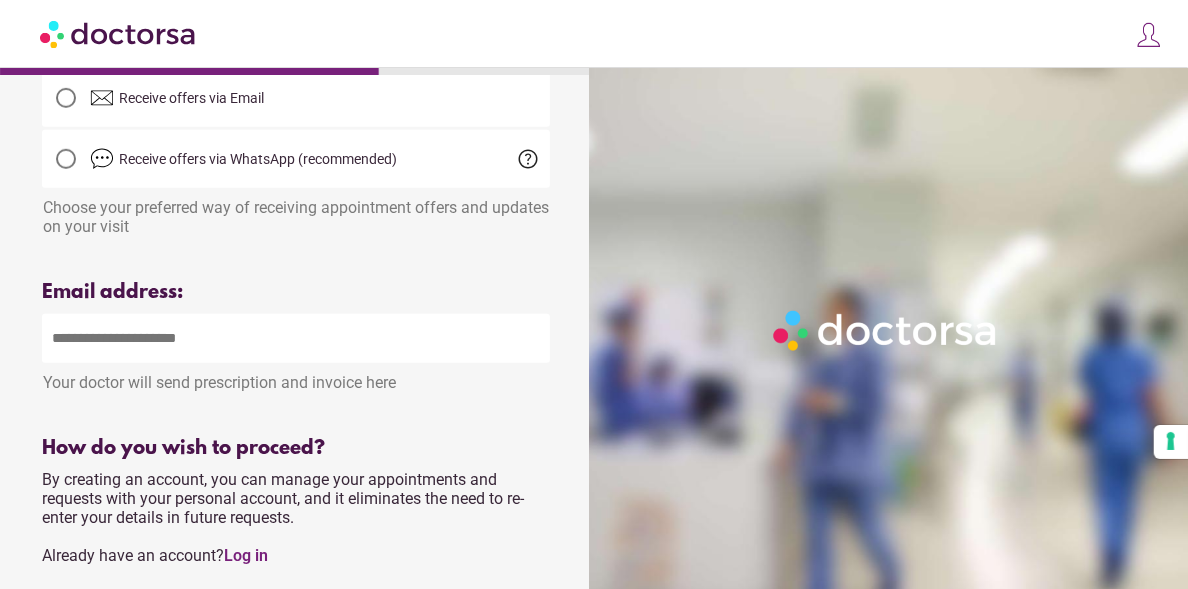 click at bounding box center (296, 338) 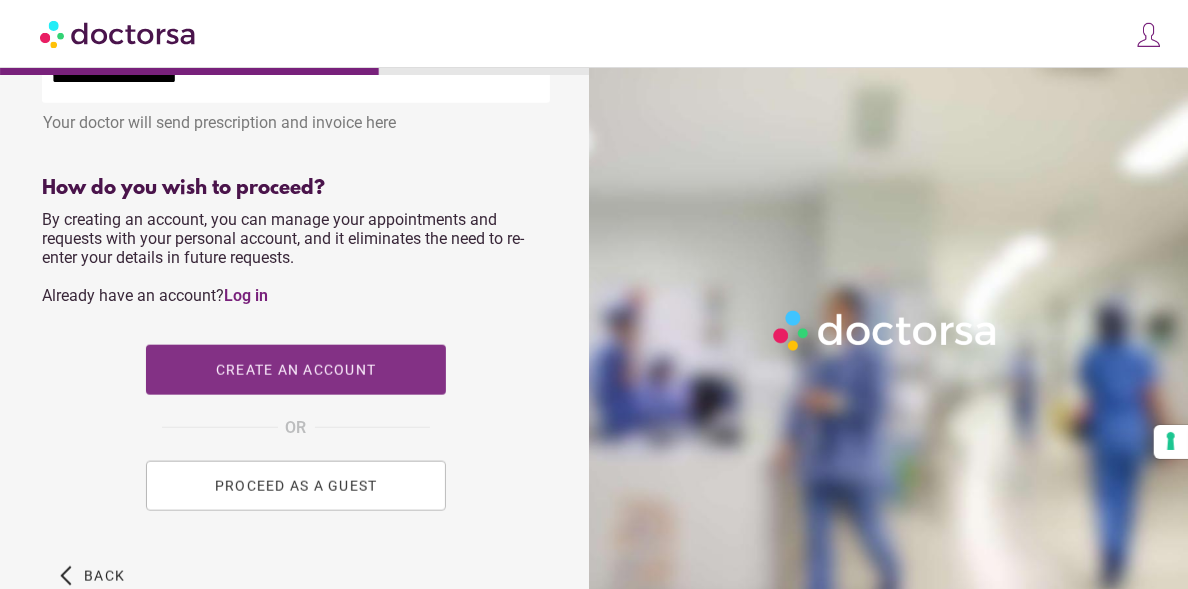 scroll, scrollTop: 827, scrollLeft: 0, axis: vertical 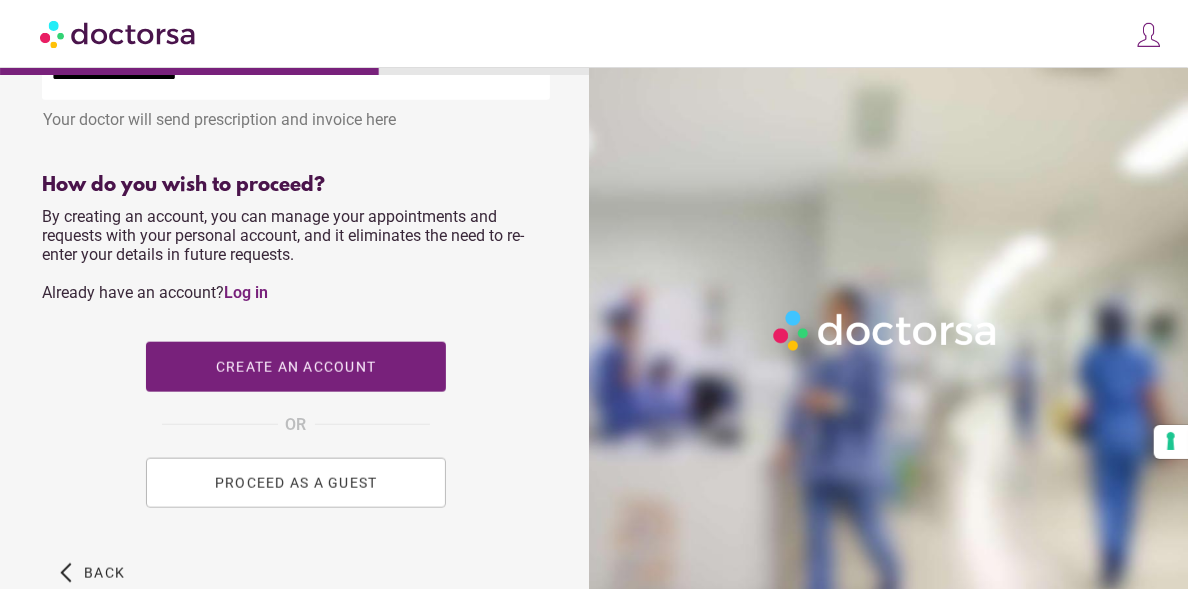 click on "PROCEED AS A GUEST" at bounding box center [296, 483] 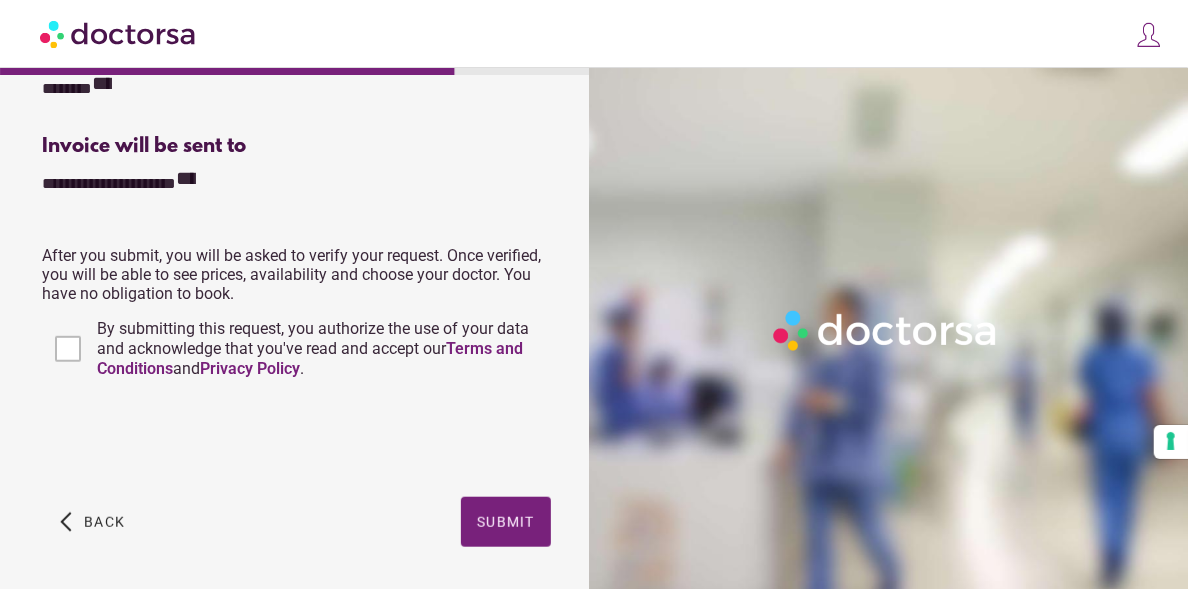 scroll, scrollTop: 550, scrollLeft: 0, axis: vertical 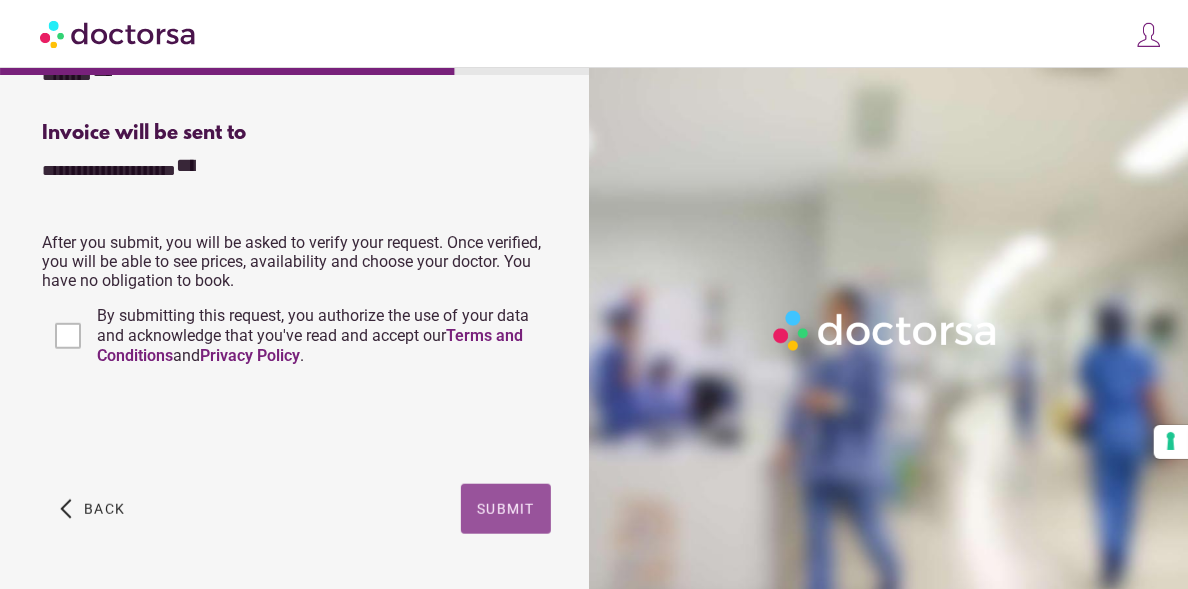 click on "Submit" at bounding box center (506, 509) 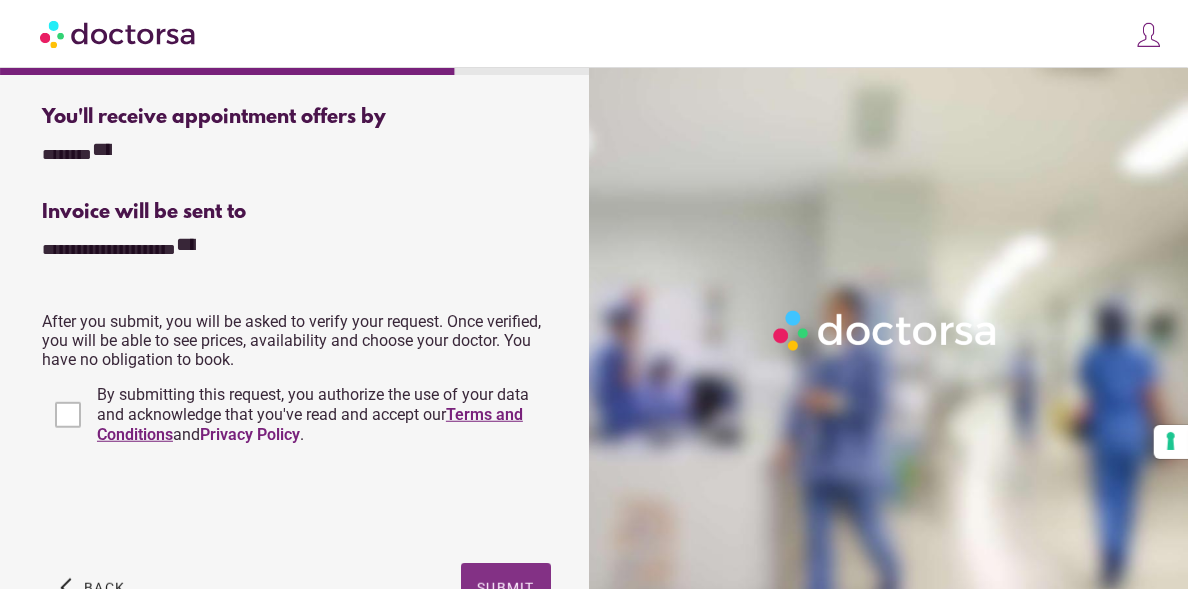 scroll, scrollTop: 404, scrollLeft: 0, axis: vertical 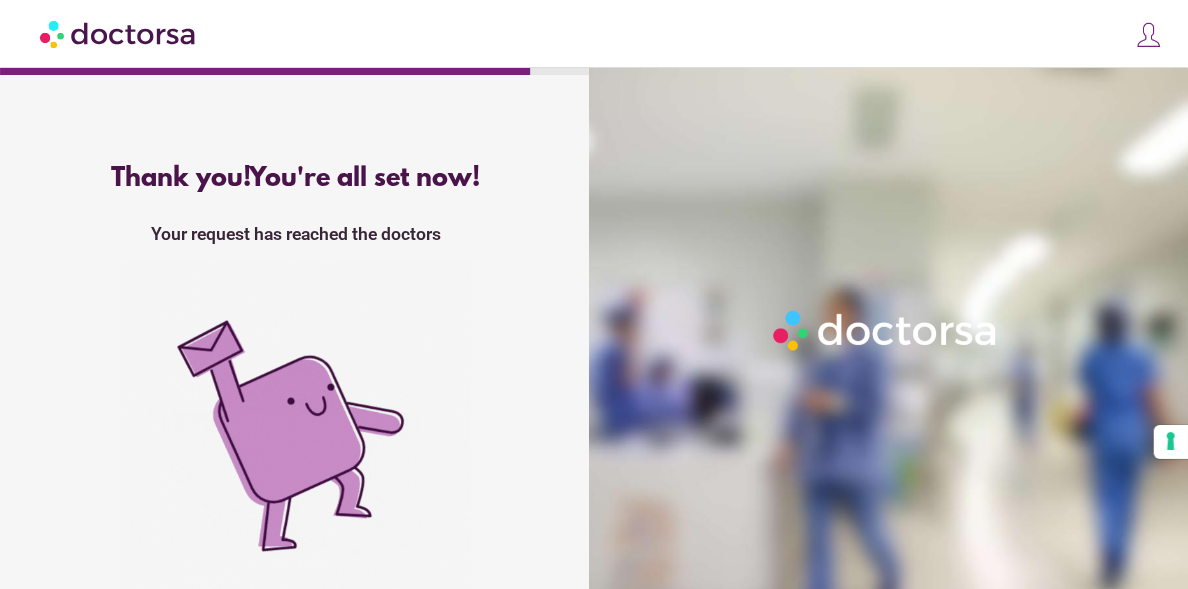 click at bounding box center (119, 33) 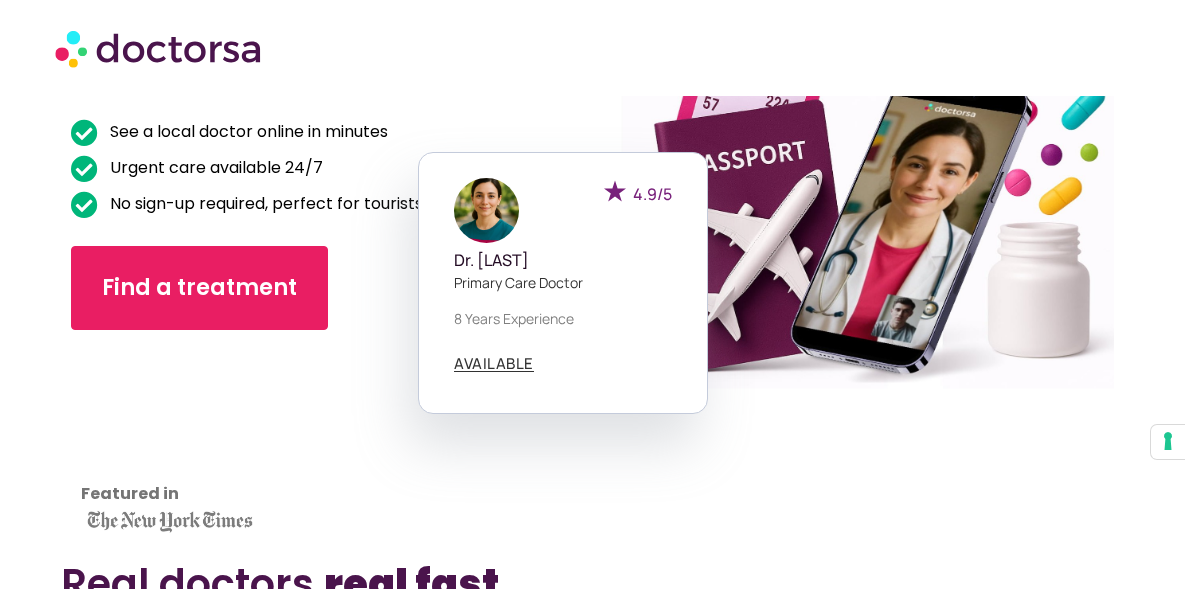 scroll, scrollTop: 257, scrollLeft: 0, axis: vertical 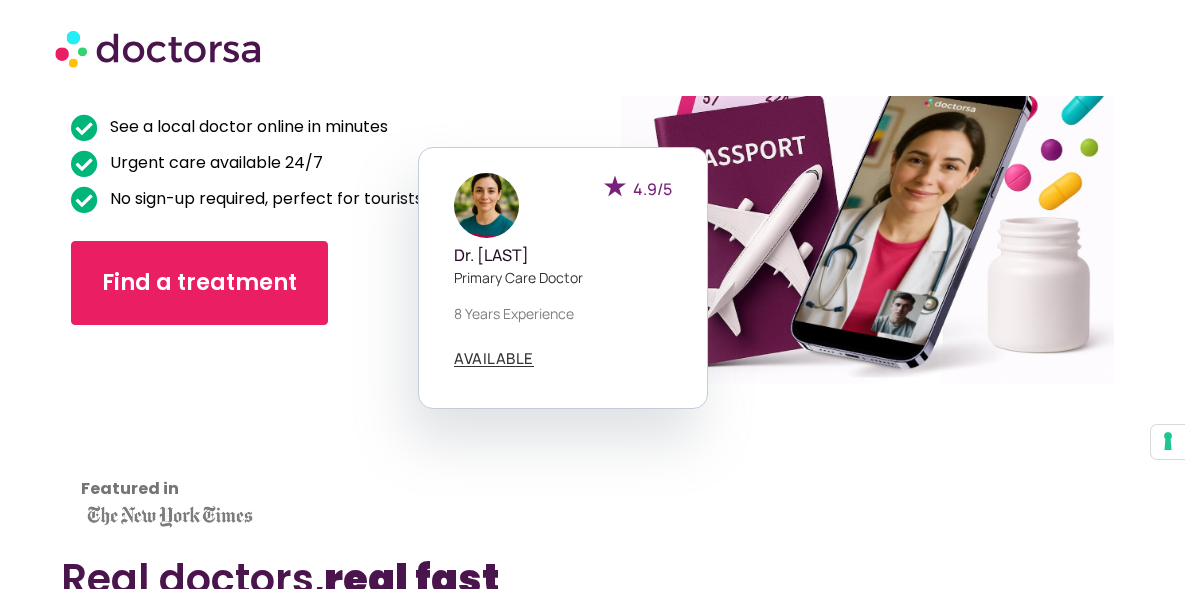click at bounding box center (160, 48) 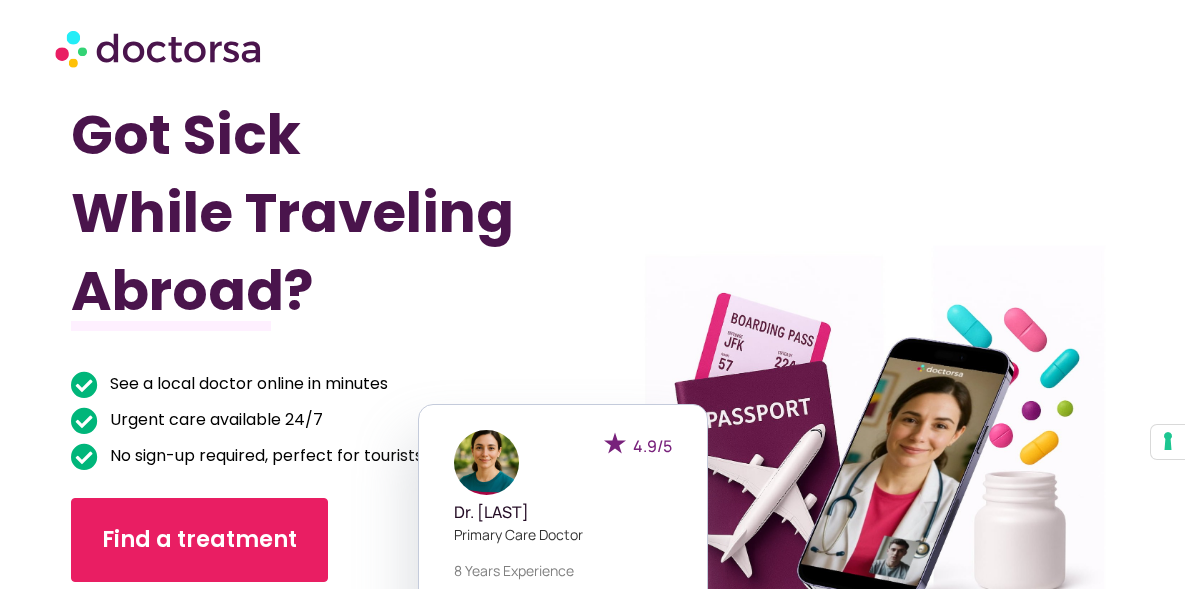 scroll, scrollTop: 0, scrollLeft: 0, axis: both 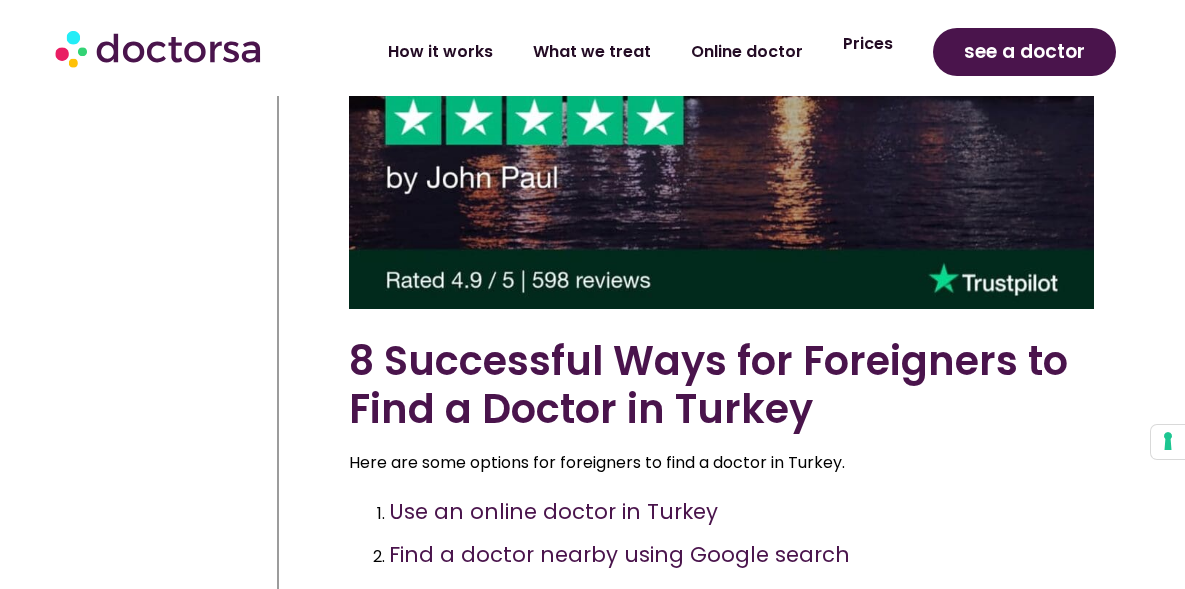click on "Prices" 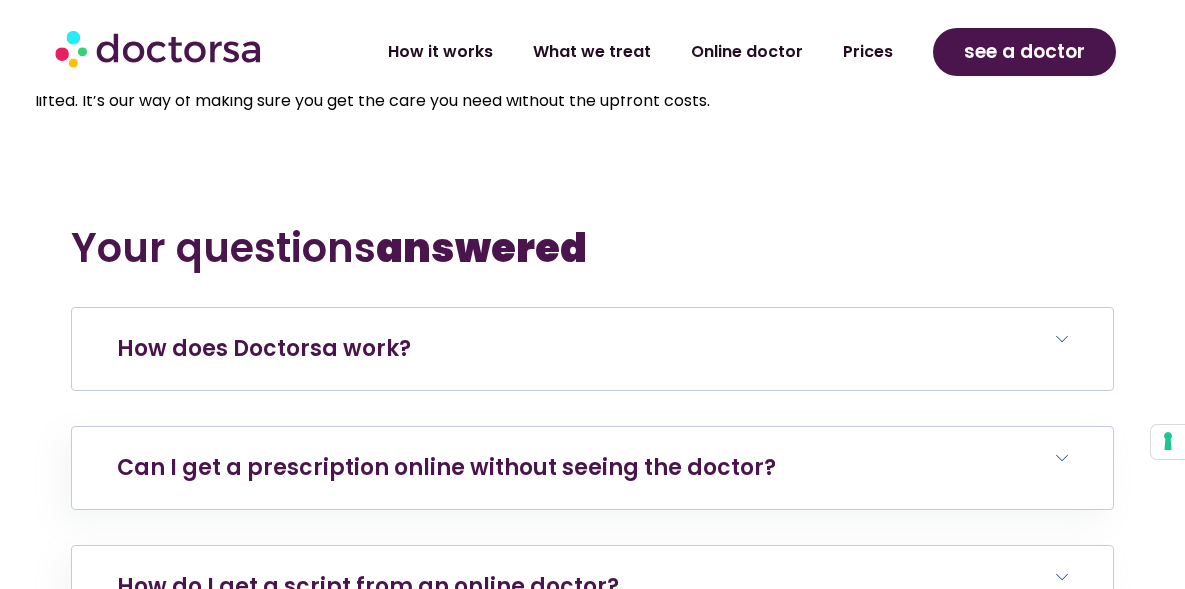 scroll, scrollTop: 6855, scrollLeft: 0, axis: vertical 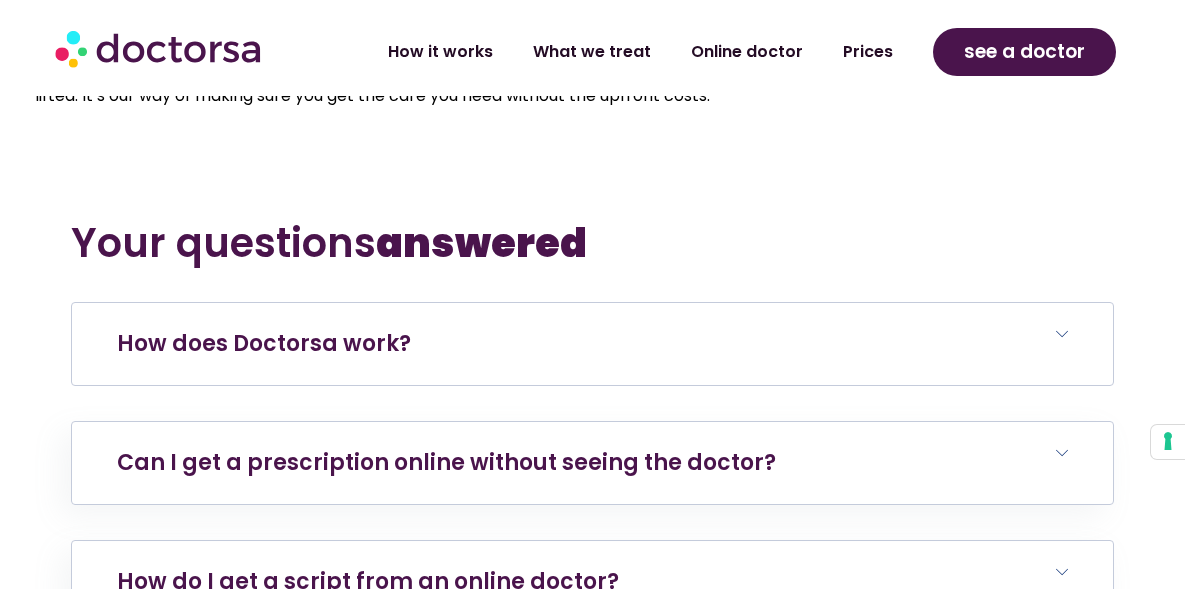 click on "How does Doctorsa work?" at bounding box center [592, 344] 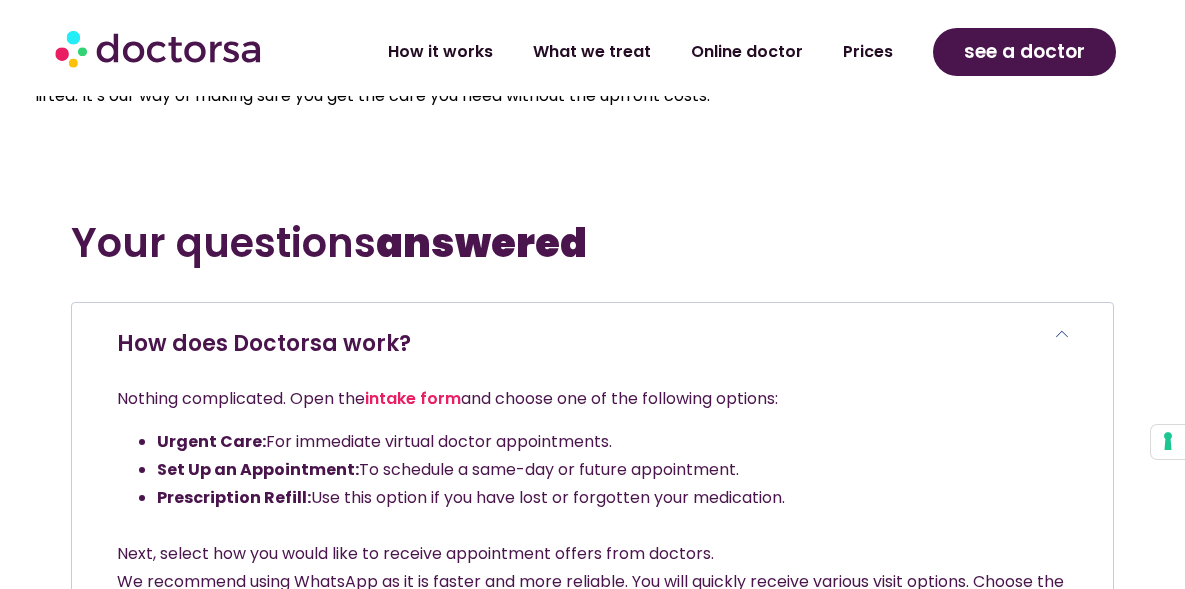 click on "How does Doctorsa work?" at bounding box center (592, 344) 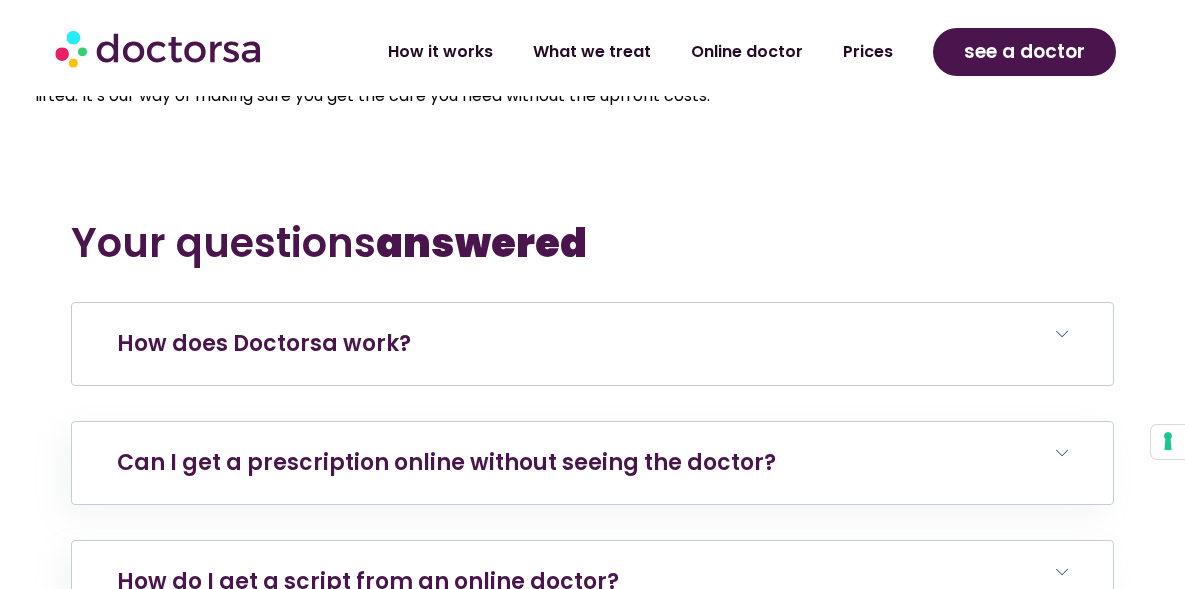 click on "How does Doctorsa work?" at bounding box center (592, 344) 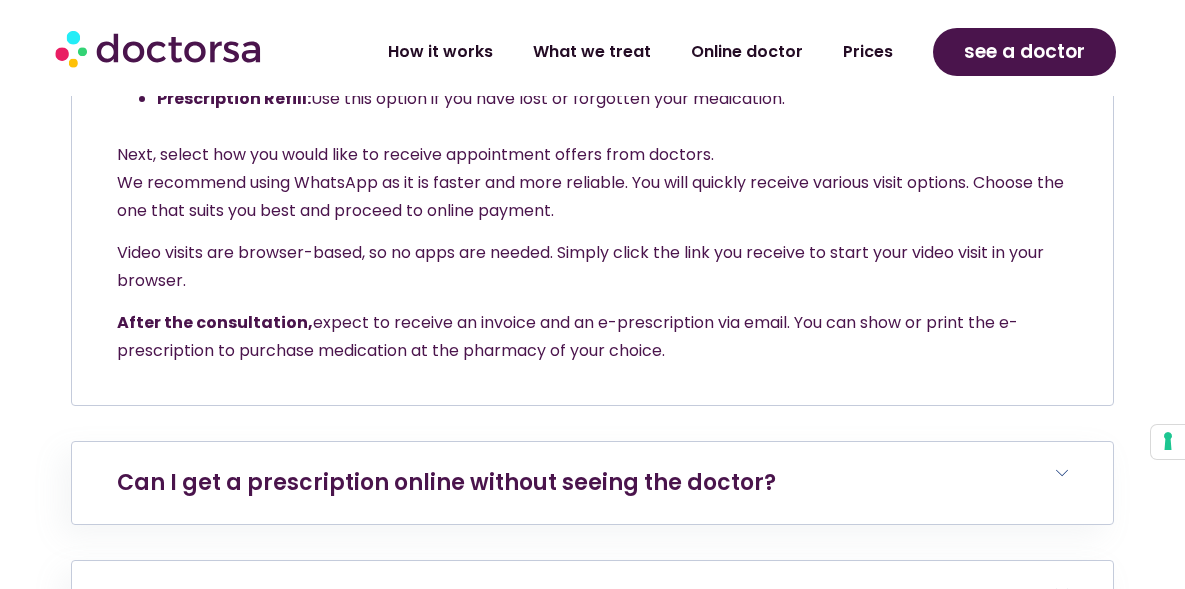 scroll, scrollTop: 7277, scrollLeft: 0, axis: vertical 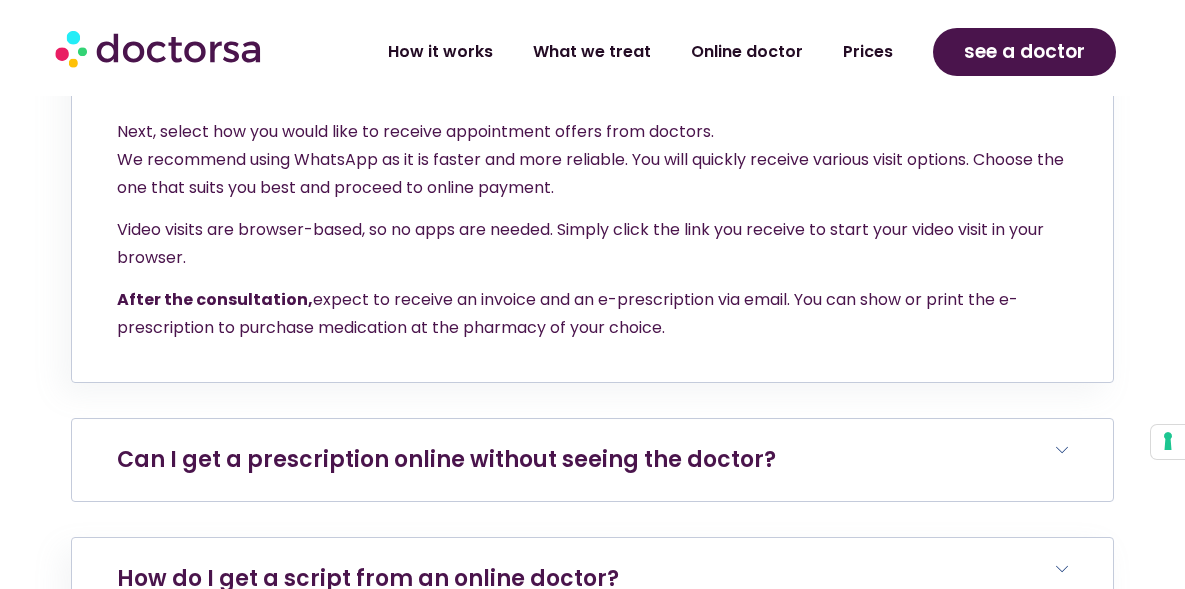 click on "Can I get a prescription online without seeing the doctor?" at bounding box center (592, 460) 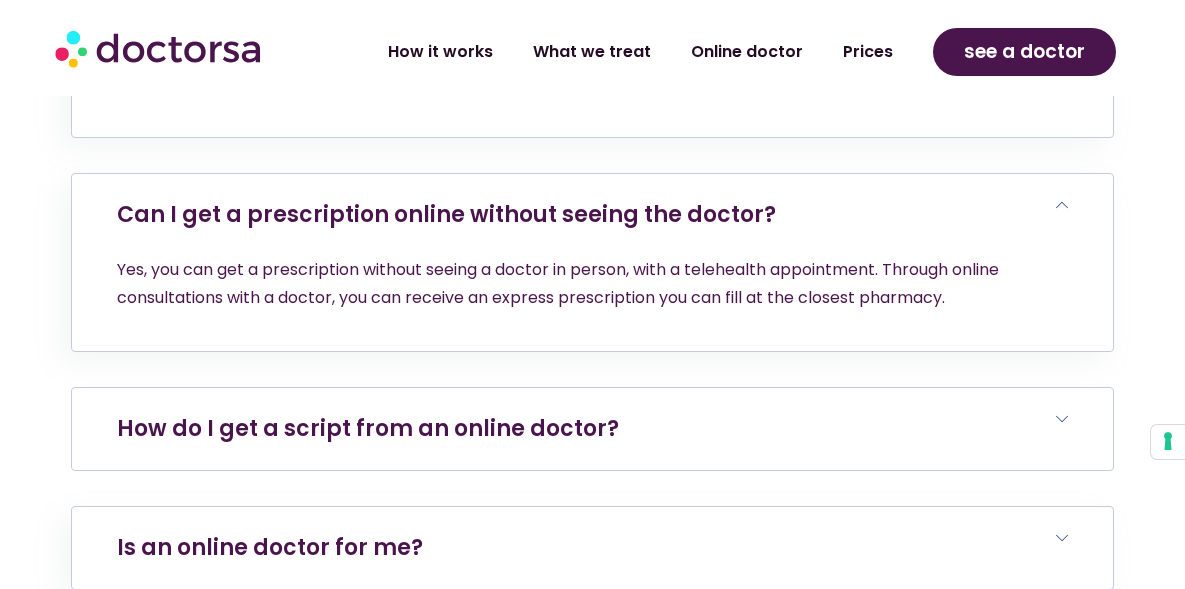 scroll, scrollTop: 7524, scrollLeft: 0, axis: vertical 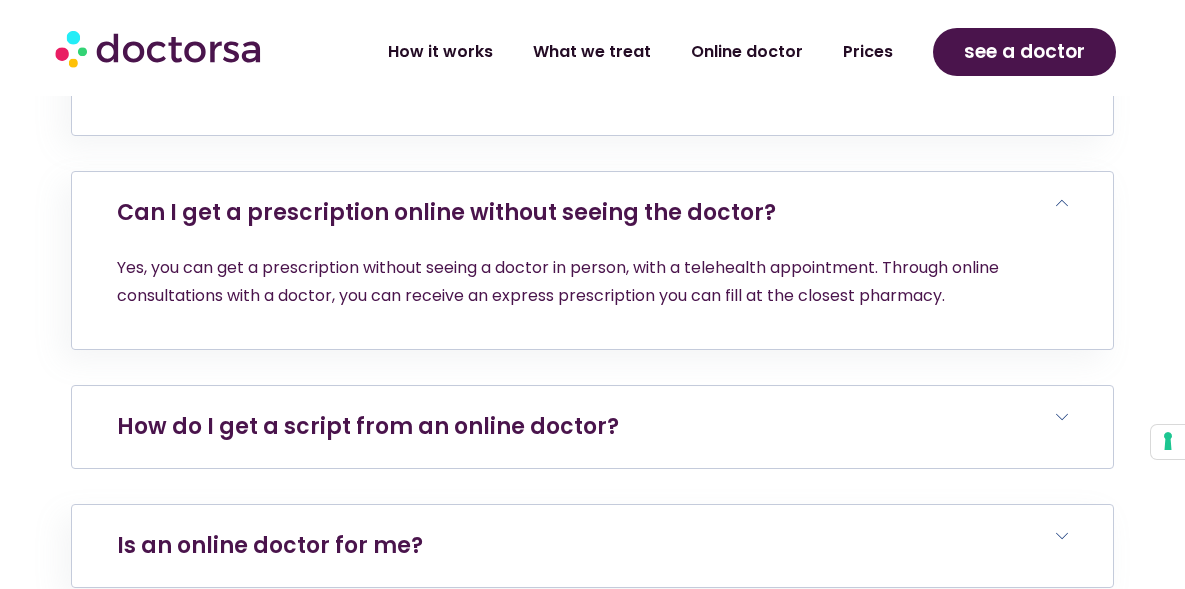 click on "How do I get a script from an online doctor?" at bounding box center (592, 427) 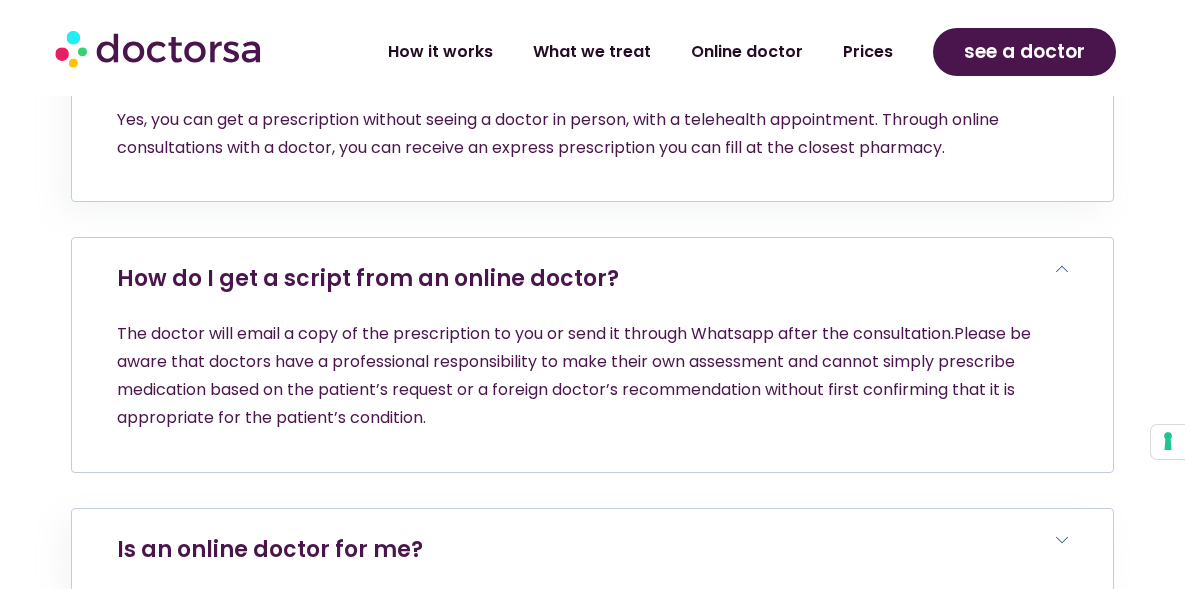 scroll, scrollTop: 7674, scrollLeft: 0, axis: vertical 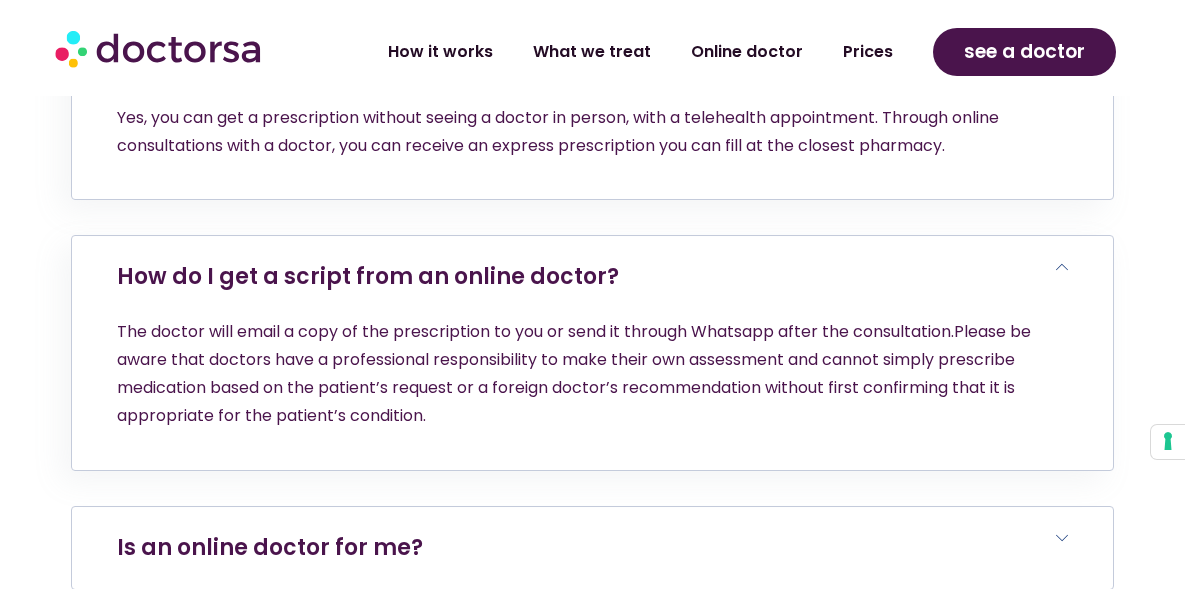 click on "Is an online doctor for me?" at bounding box center [592, 548] 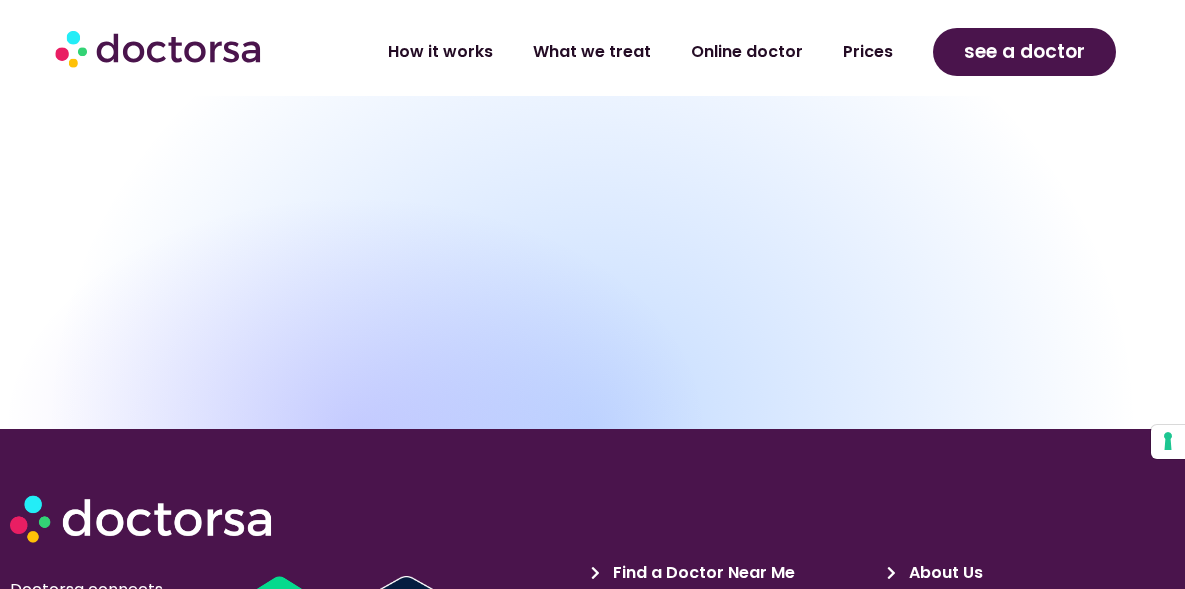 scroll, scrollTop: 9522, scrollLeft: 0, axis: vertical 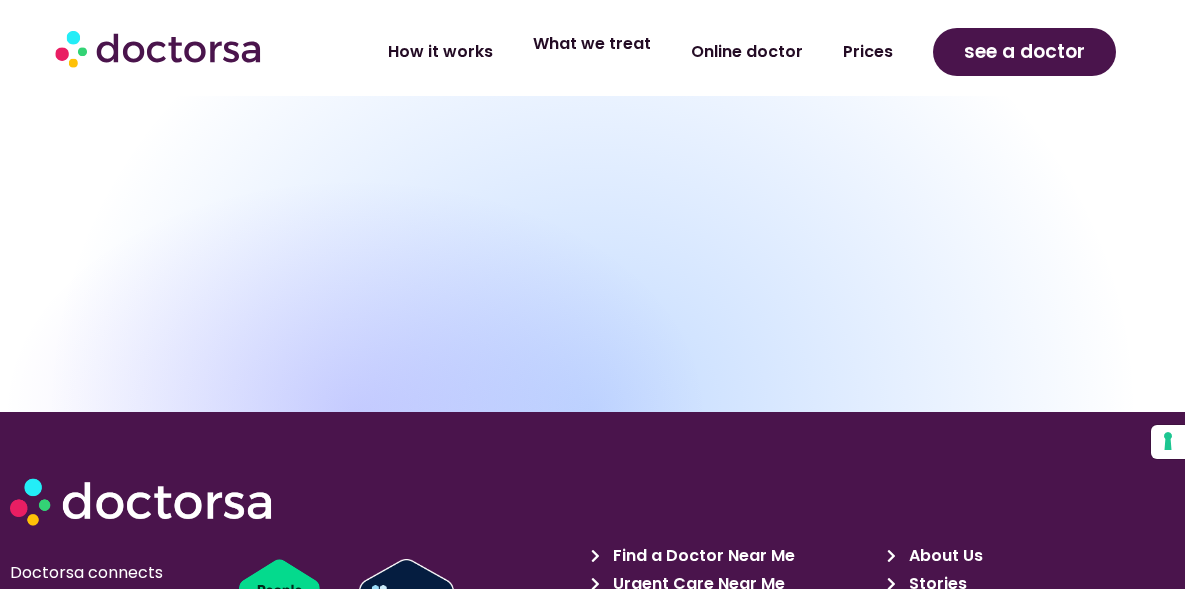 click on "What we treat" 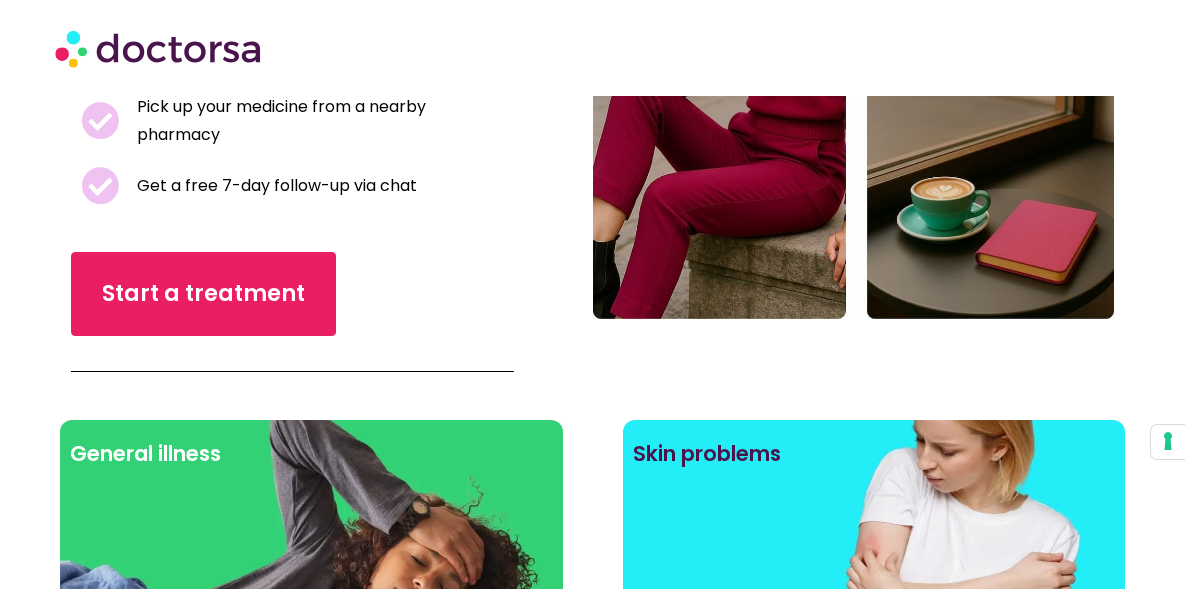 scroll, scrollTop: 460, scrollLeft: 0, axis: vertical 